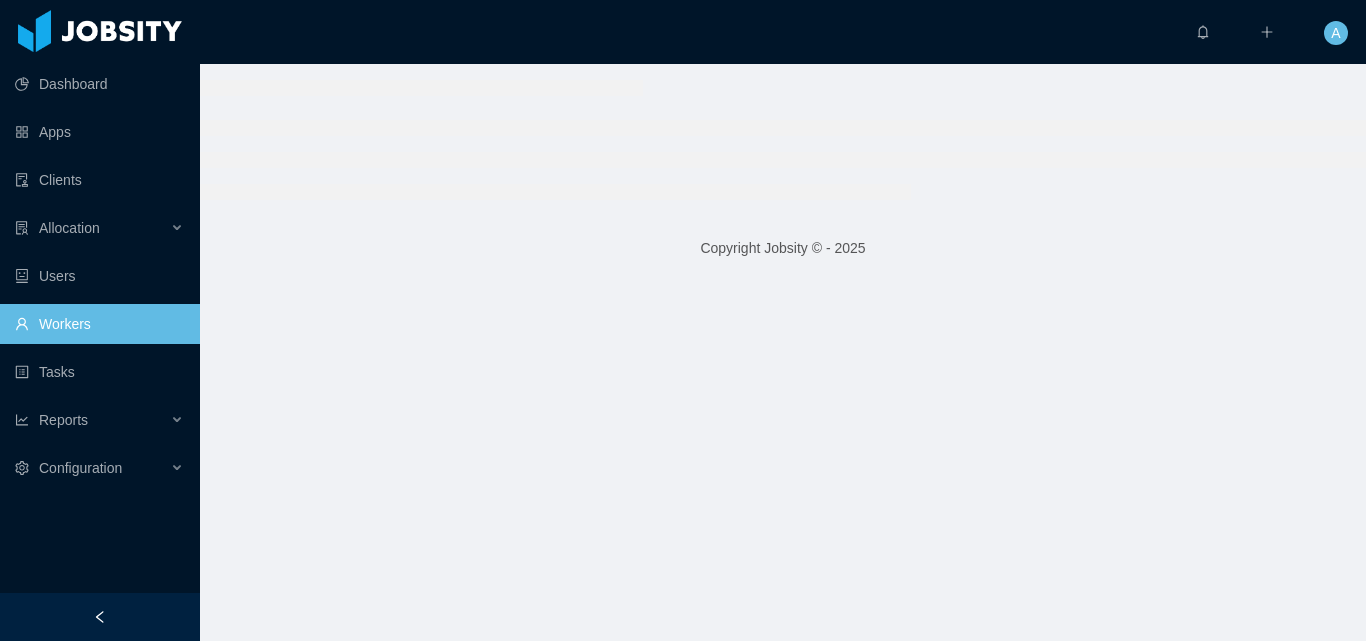 scroll, scrollTop: 0, scrollLeft: 0, axis: both 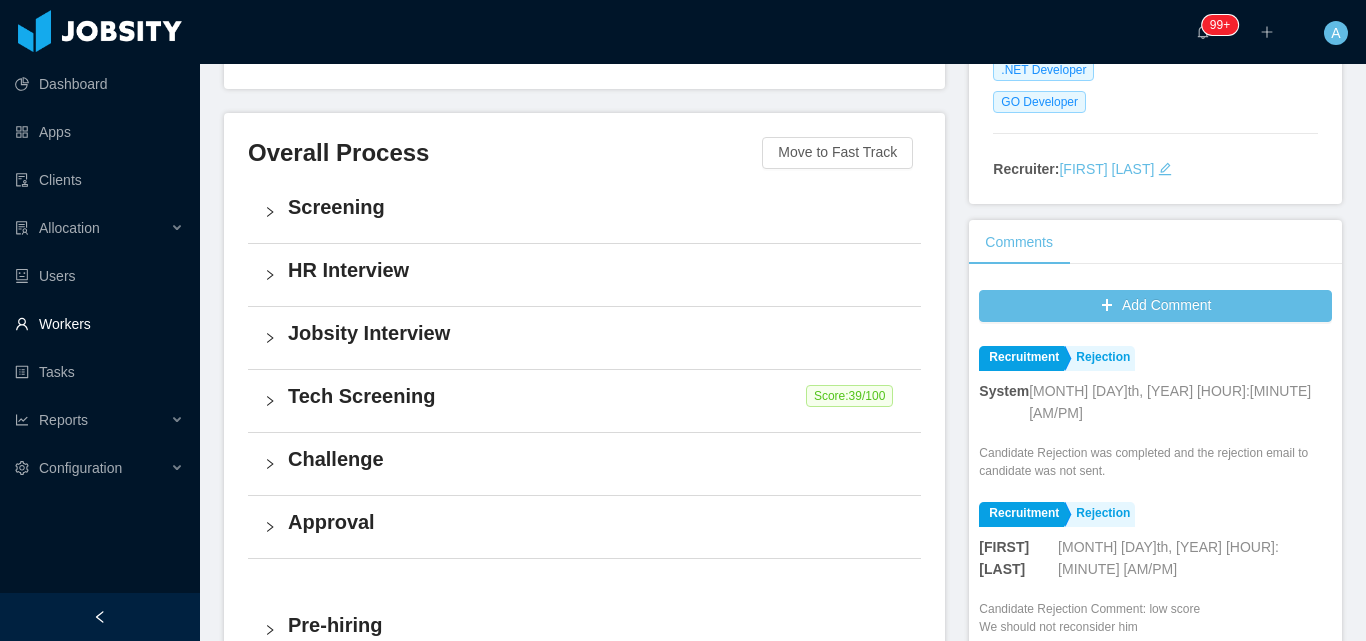 click on "Workers" at bounding box center [99, 324] 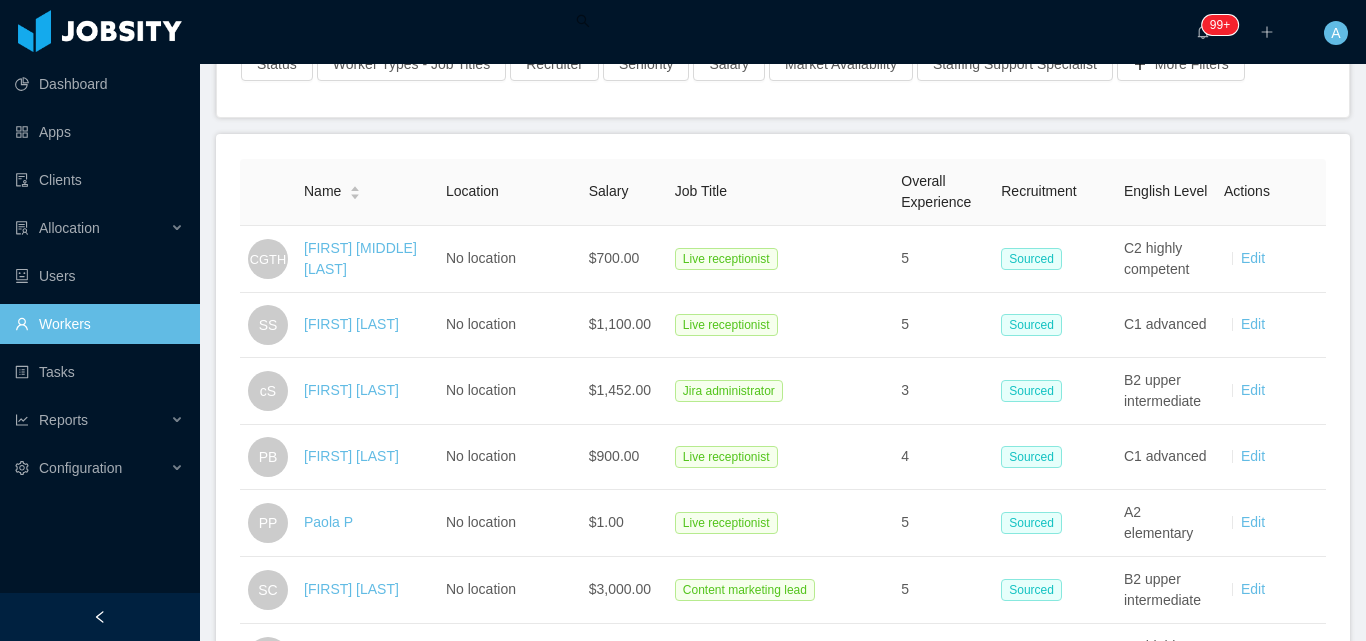 scroll, scrollTop: 0, scrollLeft: 0, axis: both 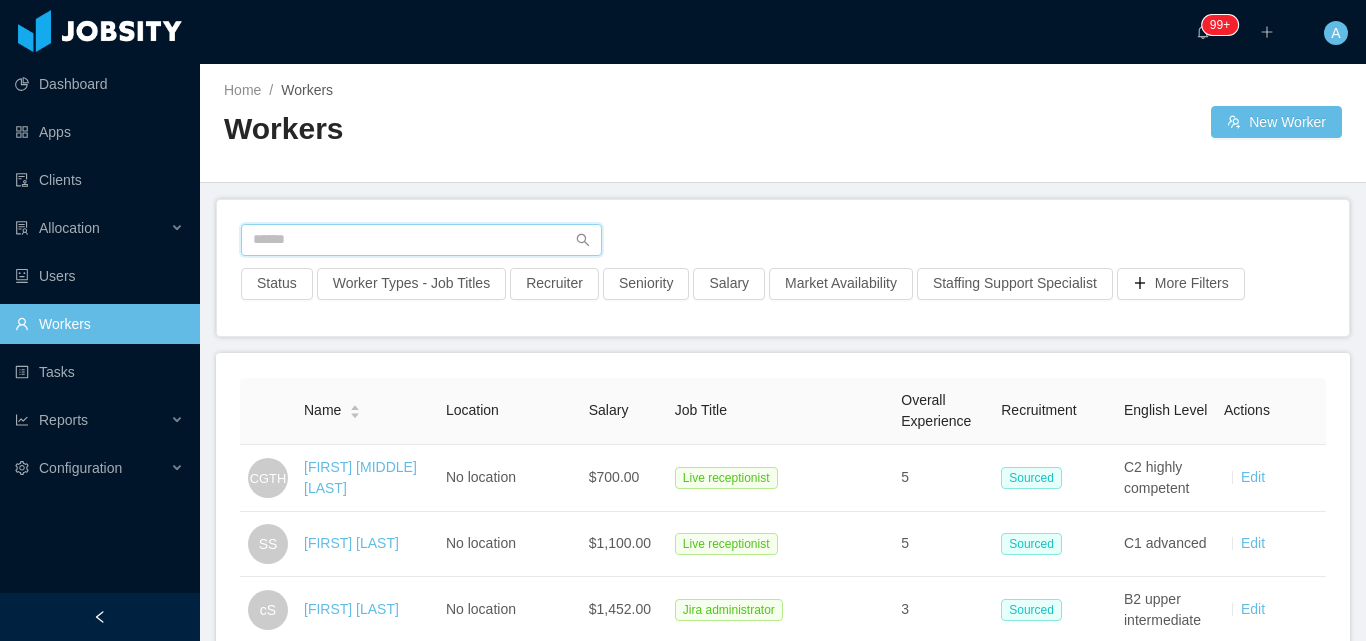 click at bounding box center [421, 240] 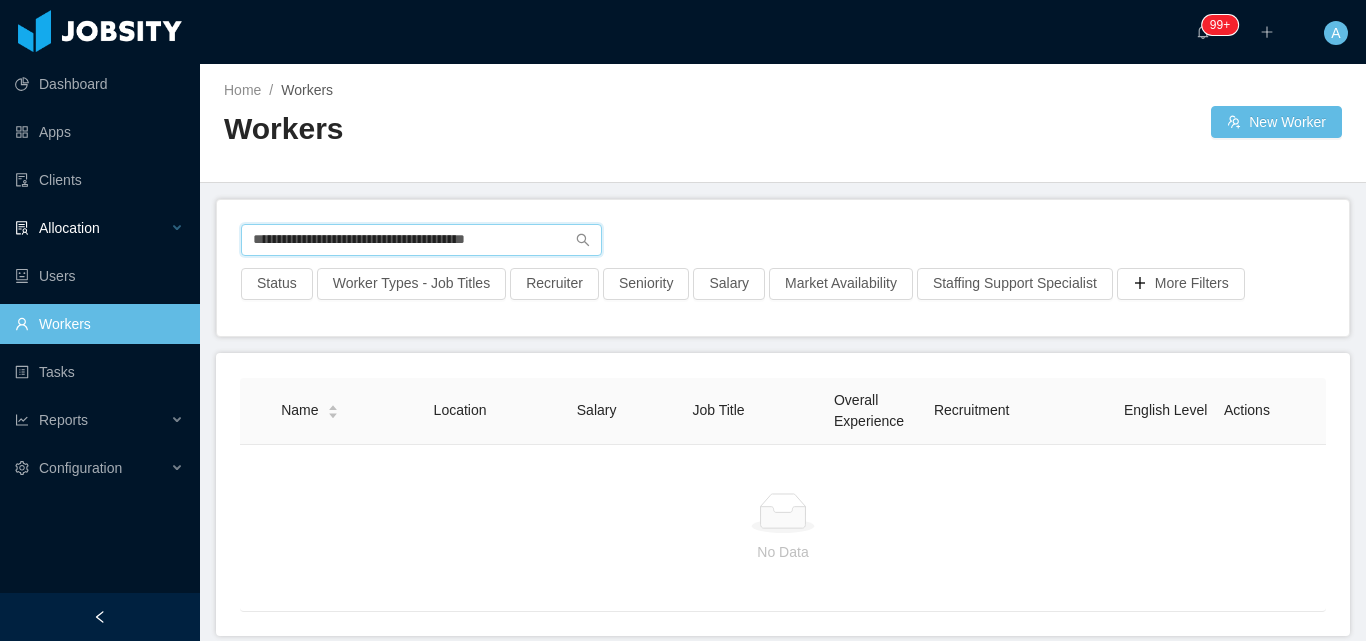 drag, startPoint x: 541, startPoint y: 241, endPoint x: 0, endPoint y: 226, distance: 541.2079 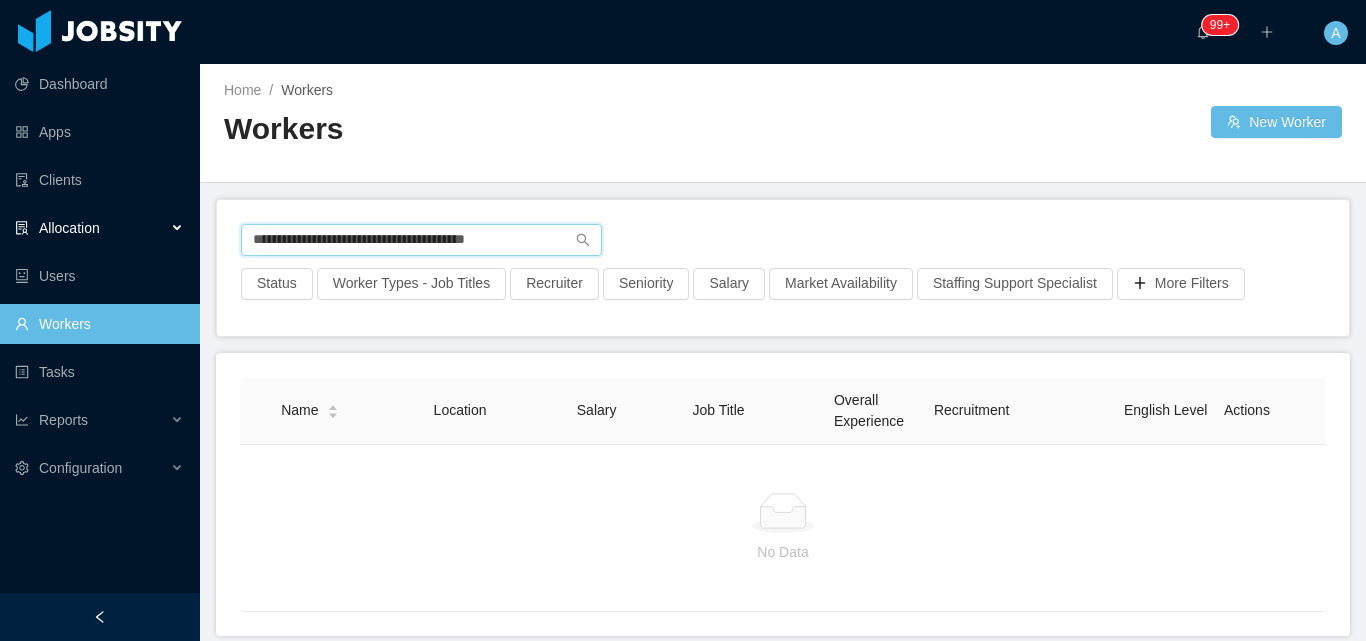 paste 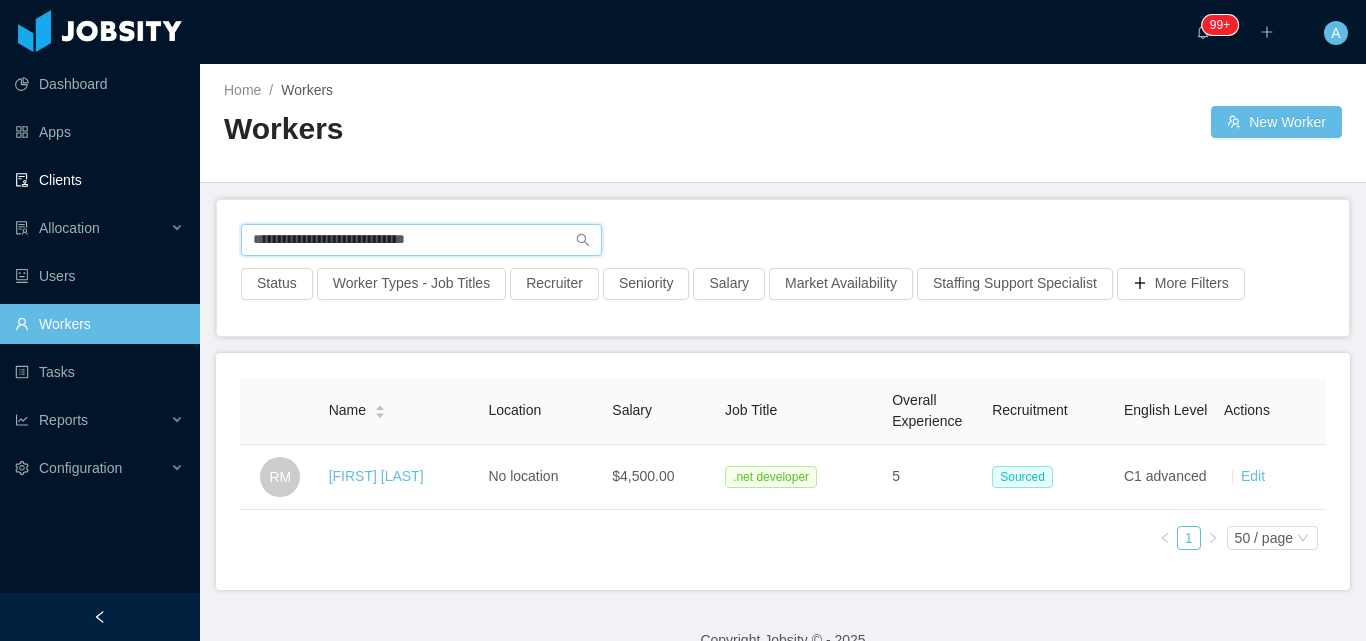 drag, startPoint x: 490, startPoint y: 233, endPoint x: 0, endPoint y: 192, distance: 491.7123 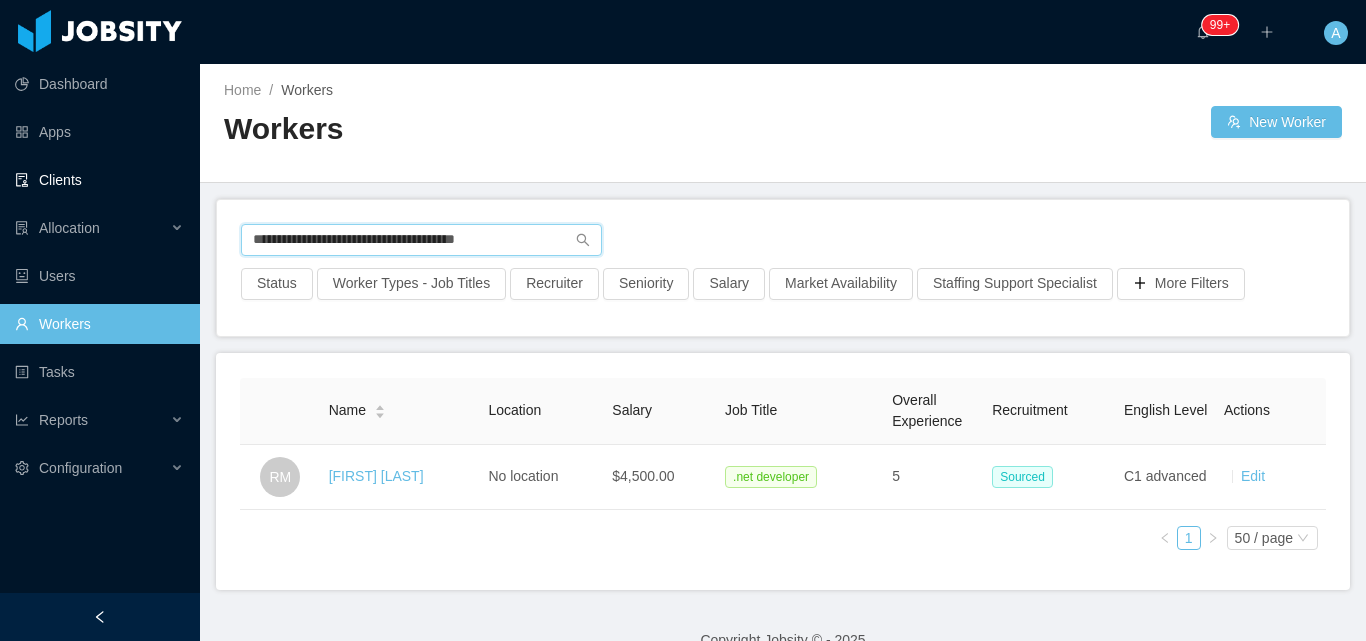 type on "**********" 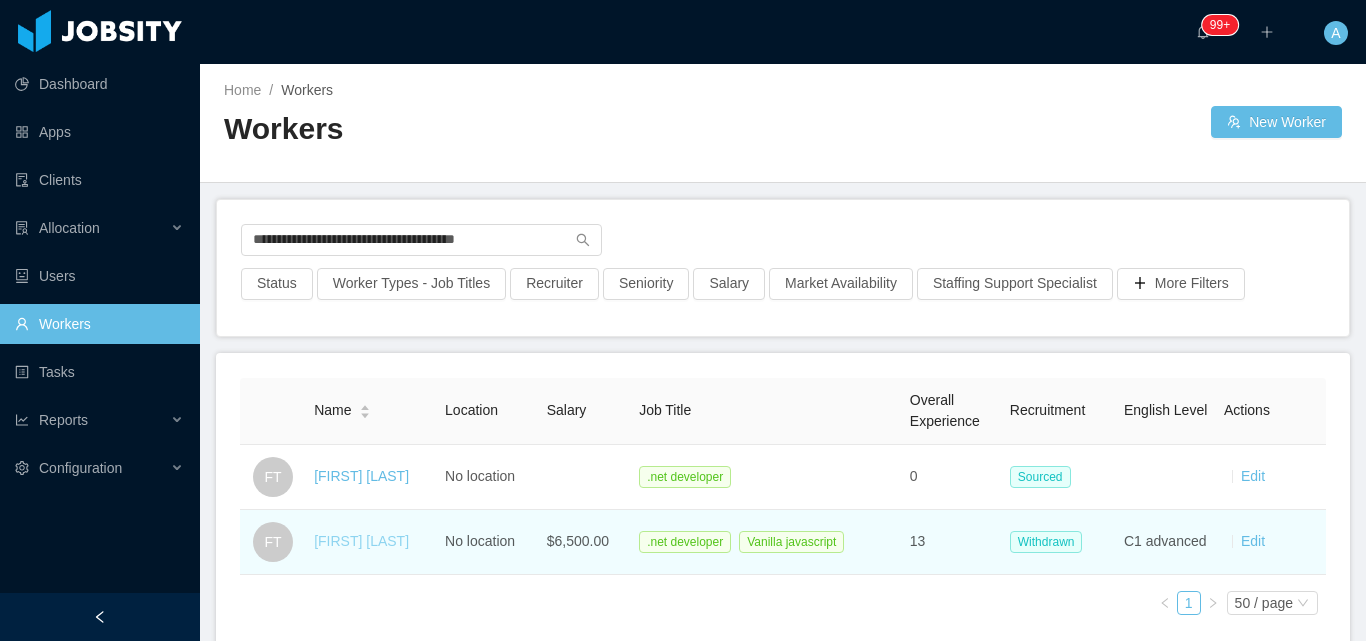 click on "[FIRST] [LAST]" at bounding box center (361, 541) 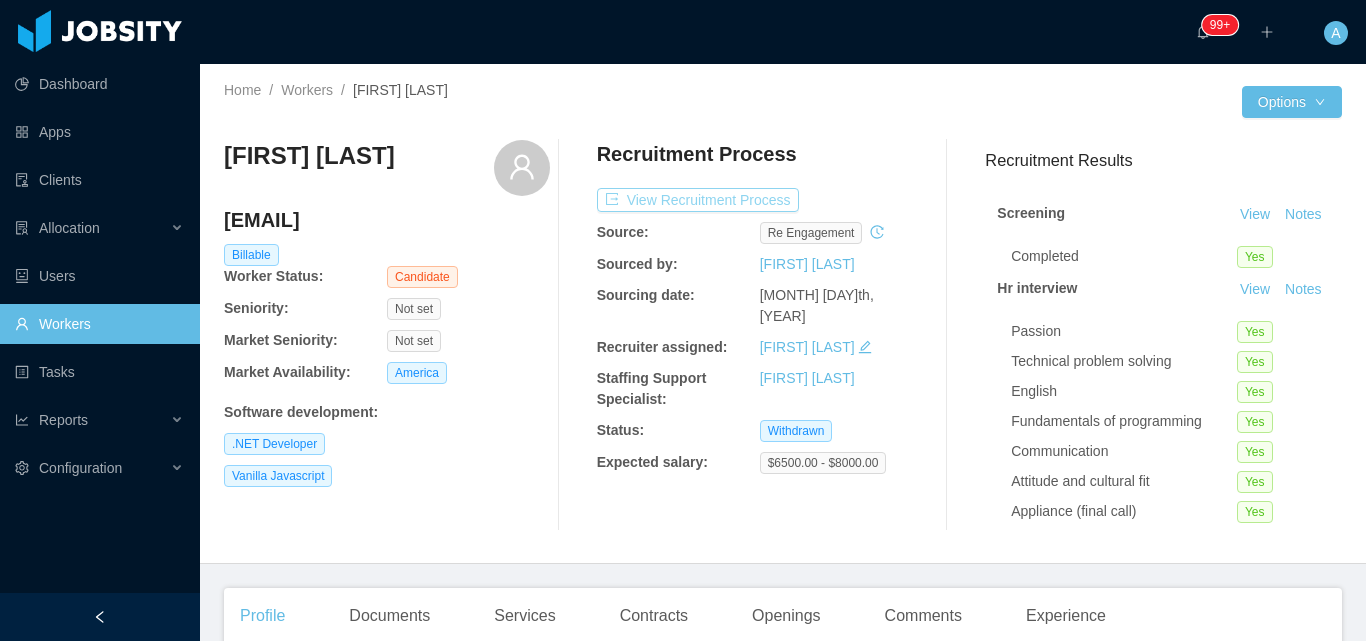click on "View Recruitment Process" at bounding box center (698, 200) 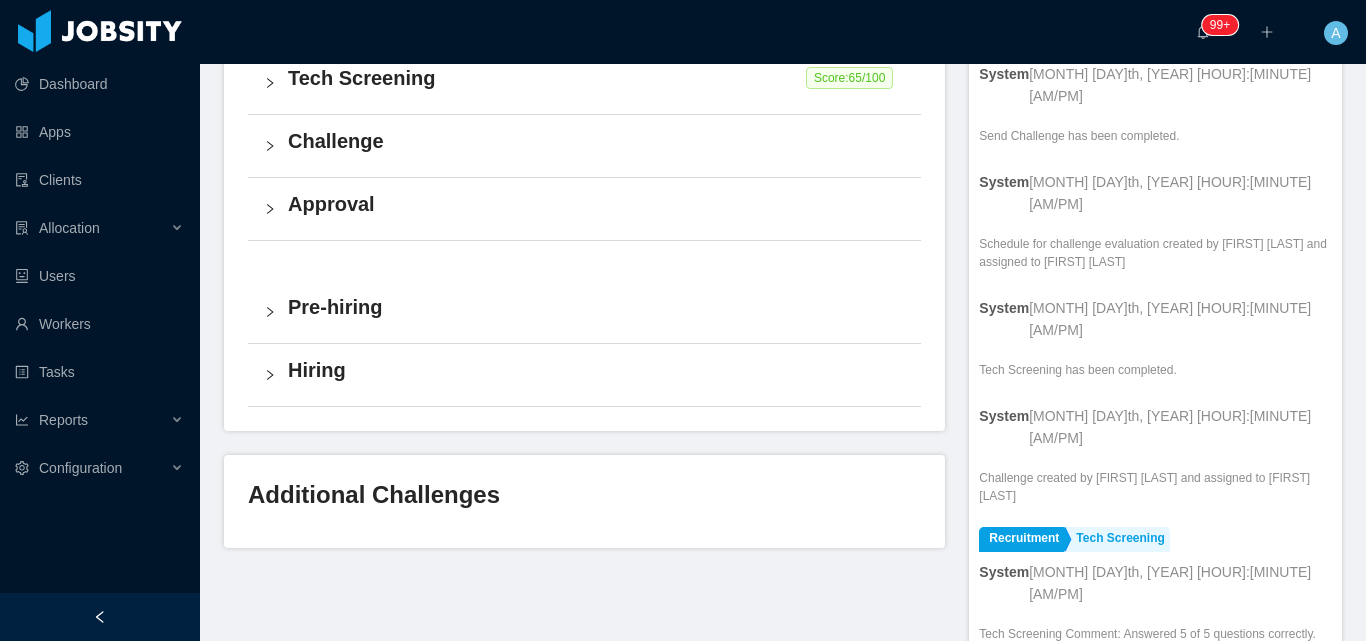 scroll, scrollTop: 619, scrollLeft: 0, axis: vertical 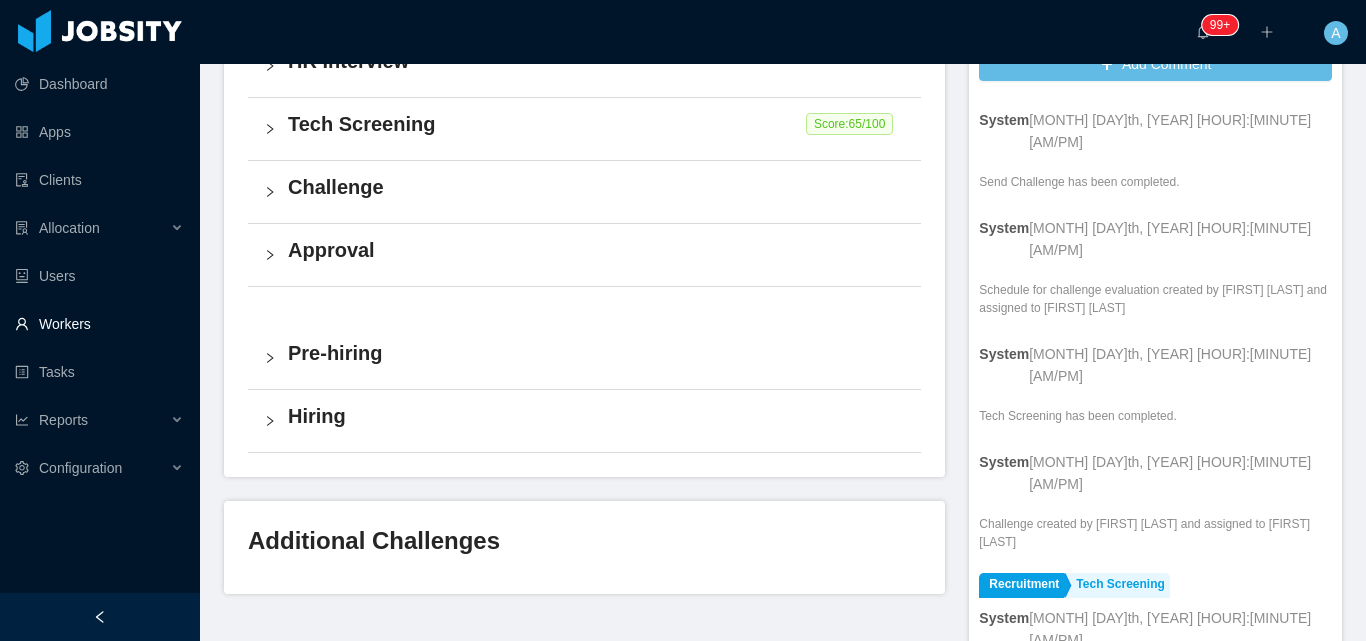 click on "Workers" at bounding box center (99, 324) 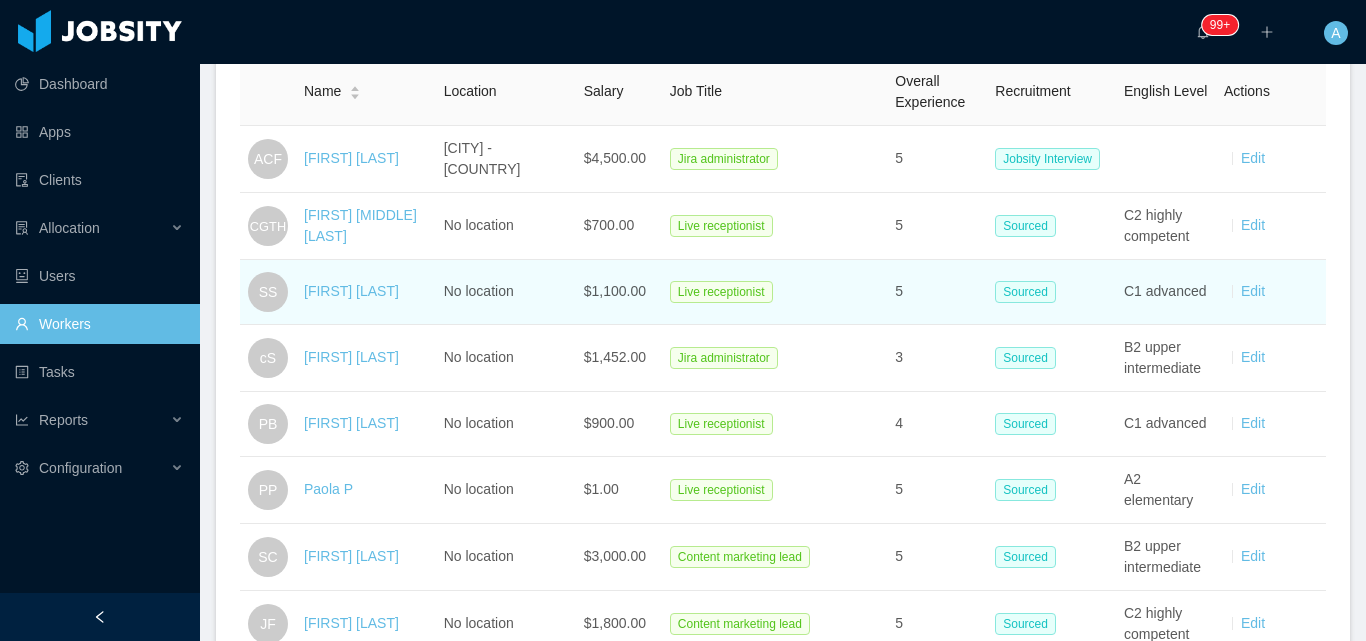 scroll, scrollTop: 0, scrollLeft: 0, axis: both 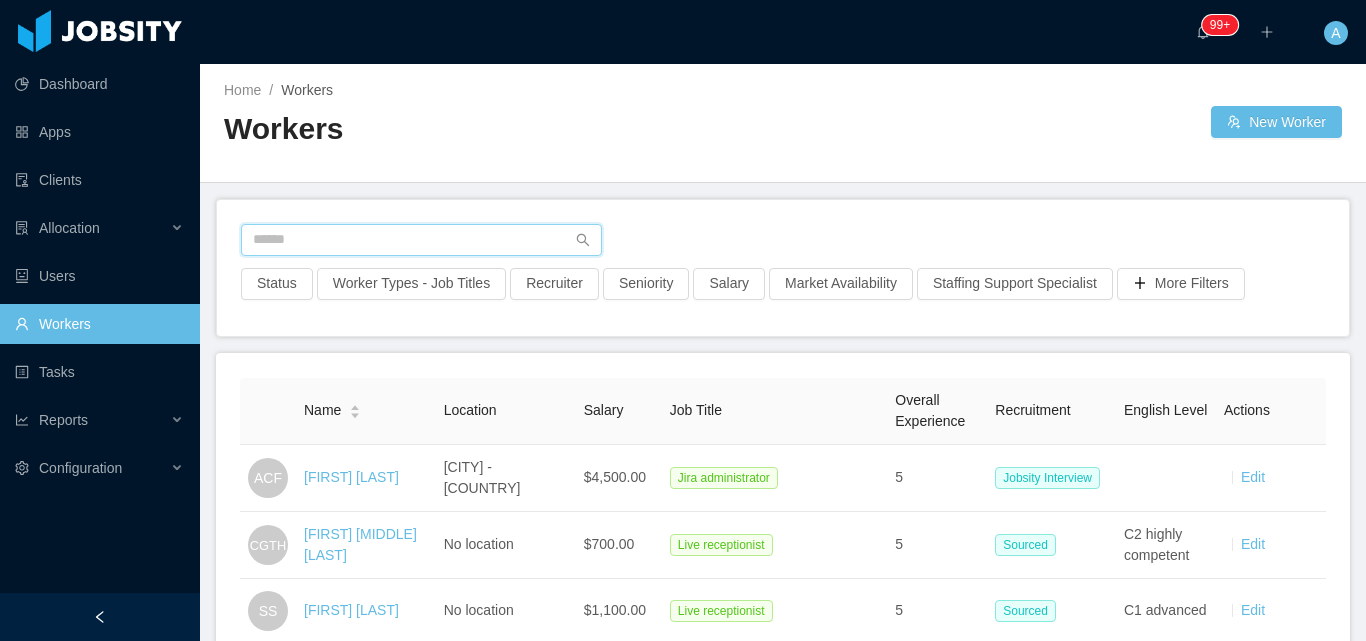 click at bounding box center [421, 240] 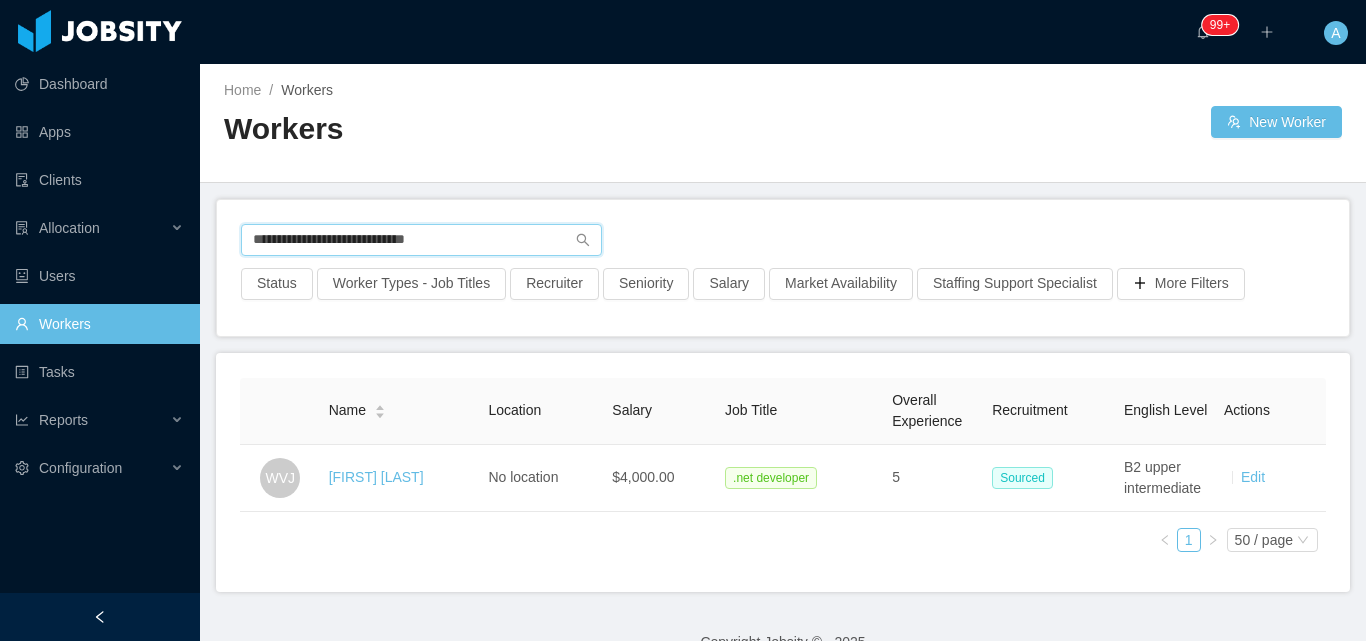 drag, startPoint x: 479, startPoint y: 237, endPoint x: 109, endPoint y: 170, distance: 376.01727 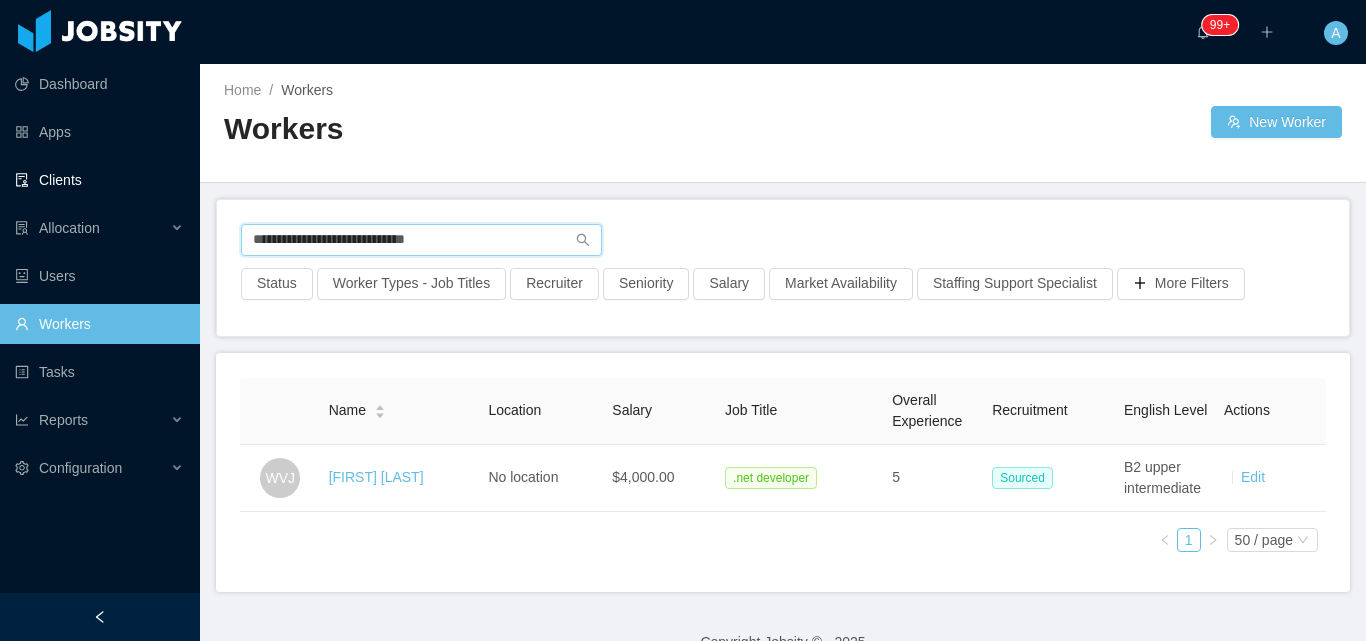 click on "**********" at bounding box center (683, 320) 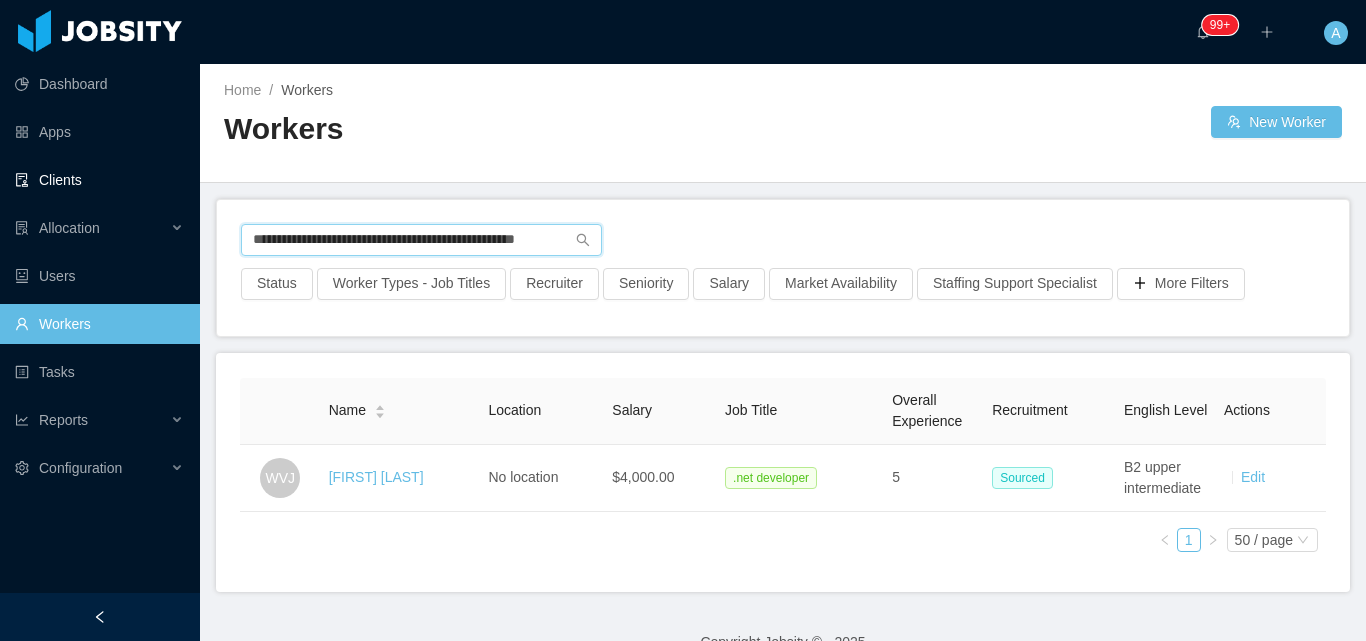scroll, scrollTop: 0, scrollLeft: 28, axis: horizontal 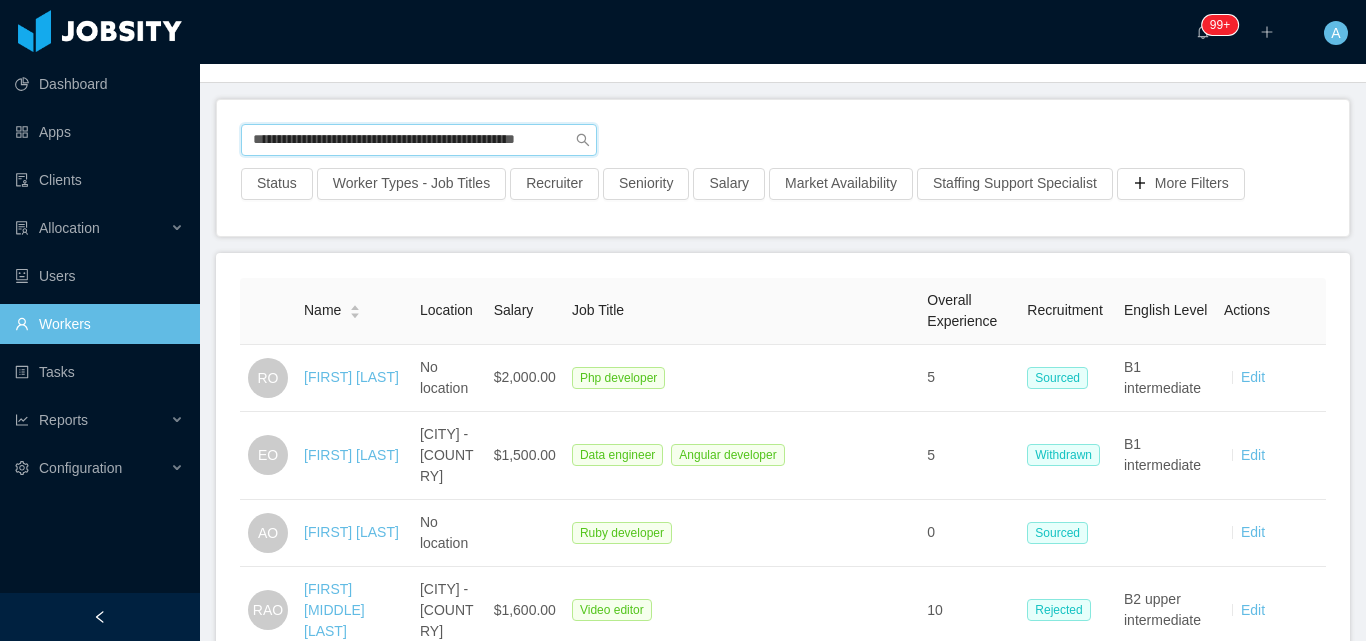 drag, startPoint x: 246, startPoint y: 147, endPoint x: 870, endPoint y: 132, distance: 624.18024 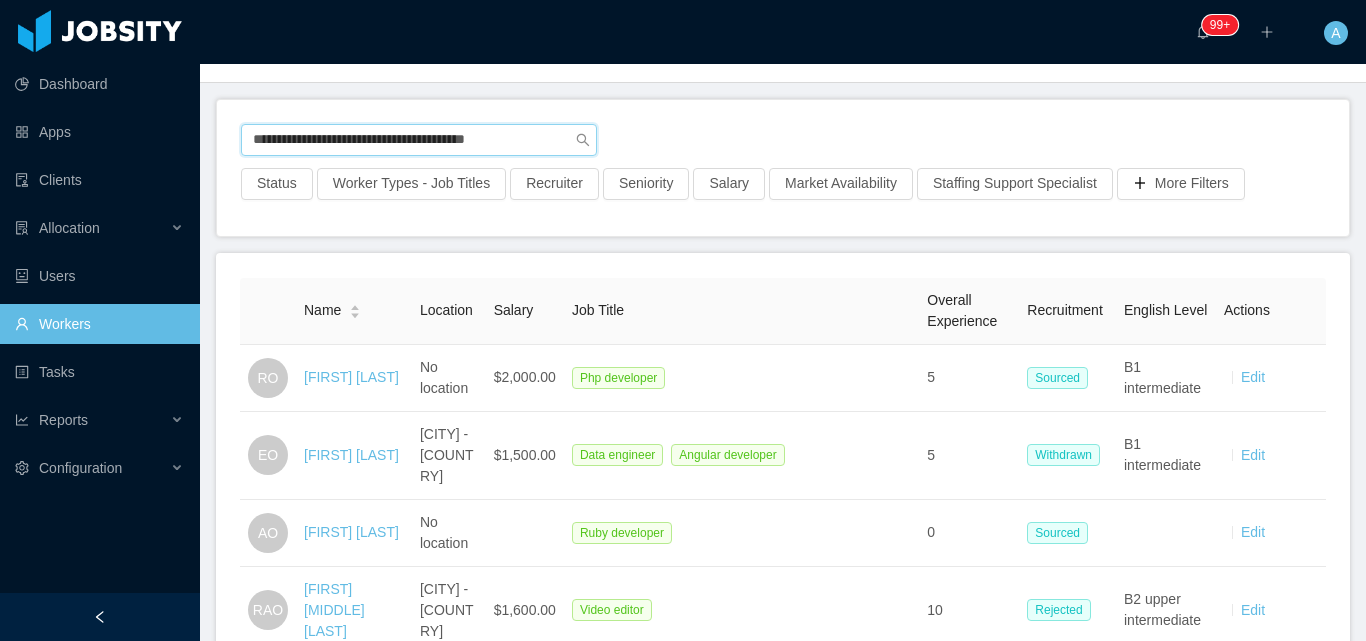 scroll, scrollTop: 0, scrollLeft: 0, axis: both 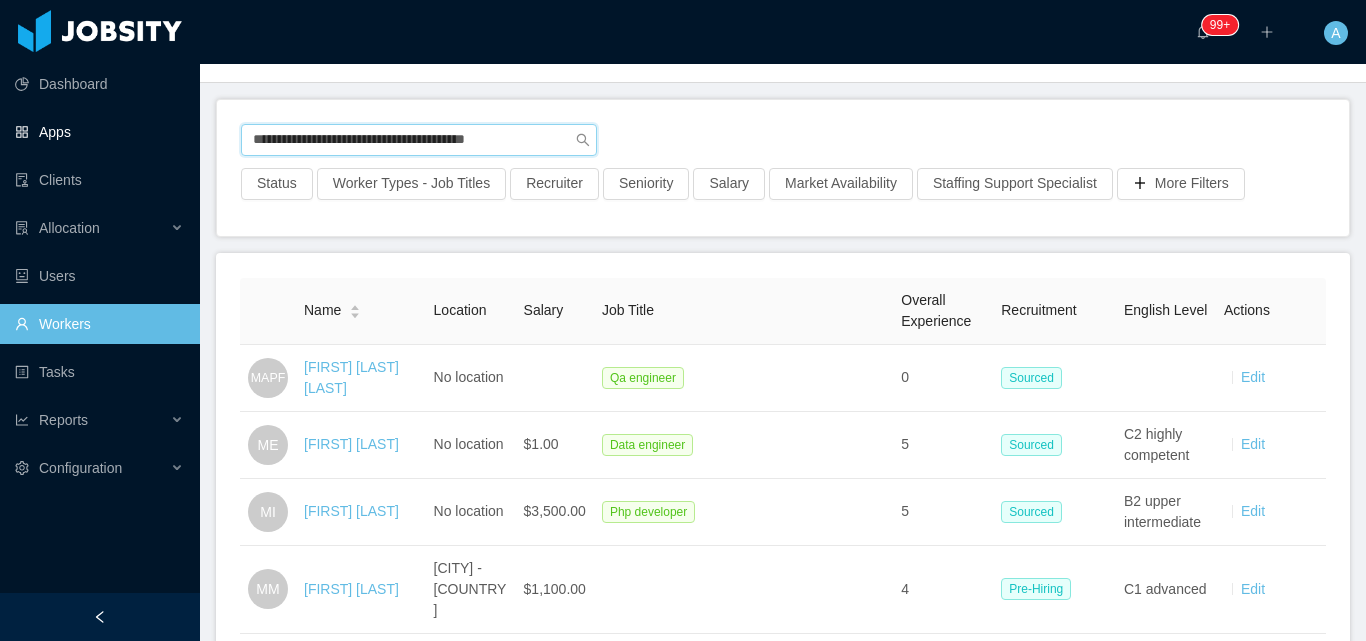 drag, startPoint x: 558, startPoint y: 136, endPoint x: 0, endPoint y: 130, distance: 558.0323 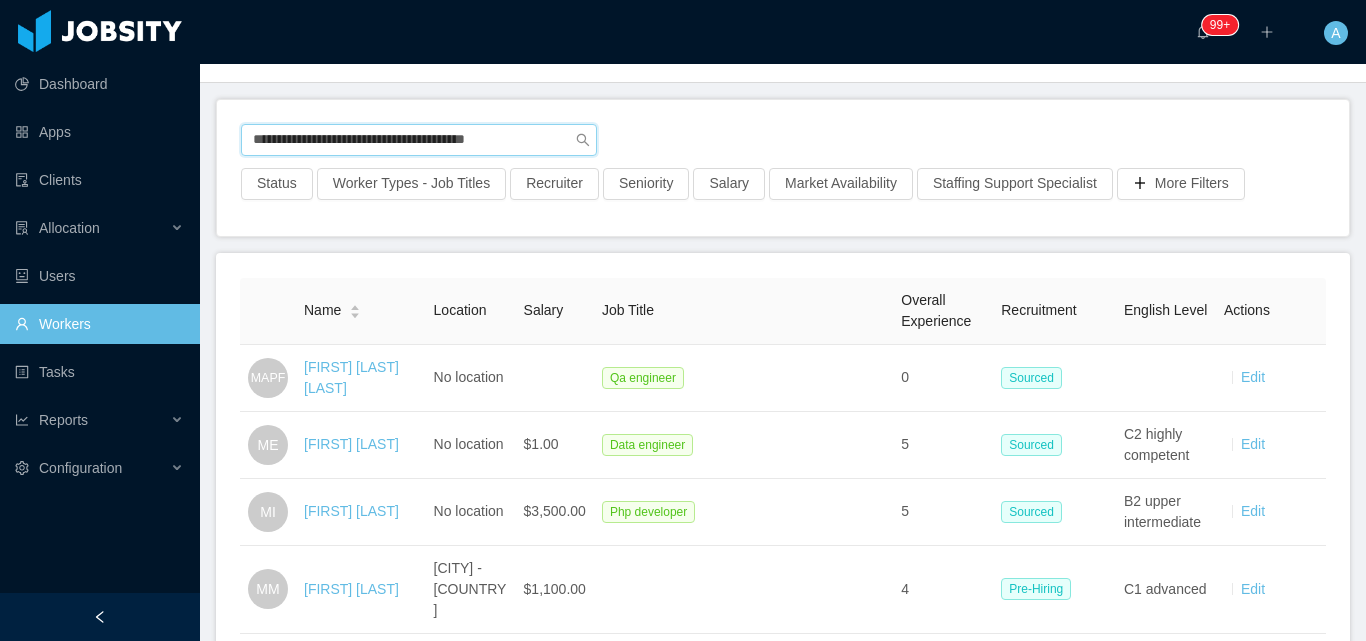 paste 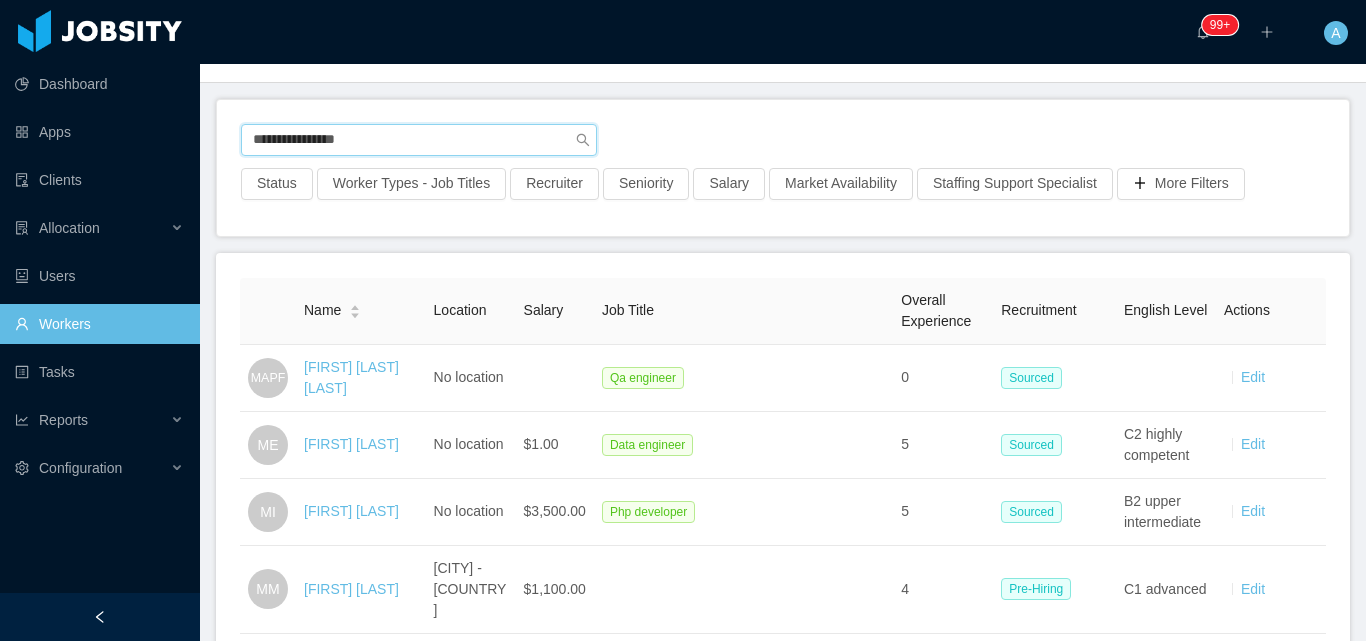 type on "**********" 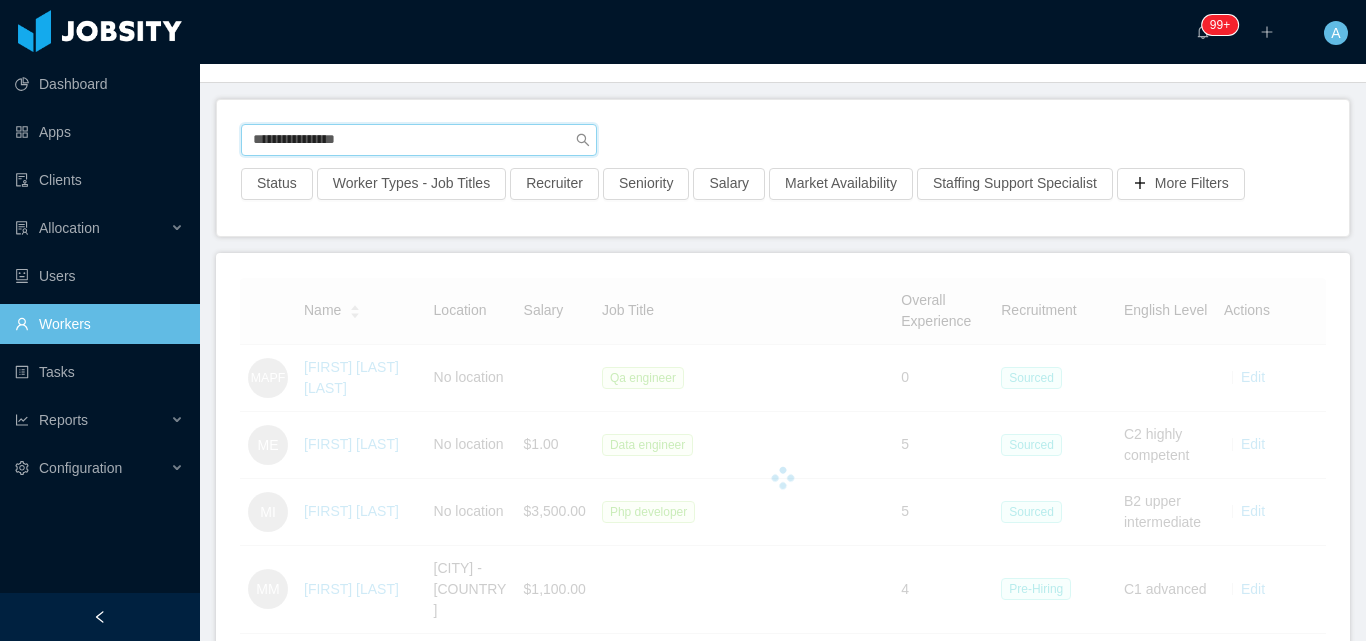 scroll, scrollTop: 53, scrollLeft: 0, axis: vertical 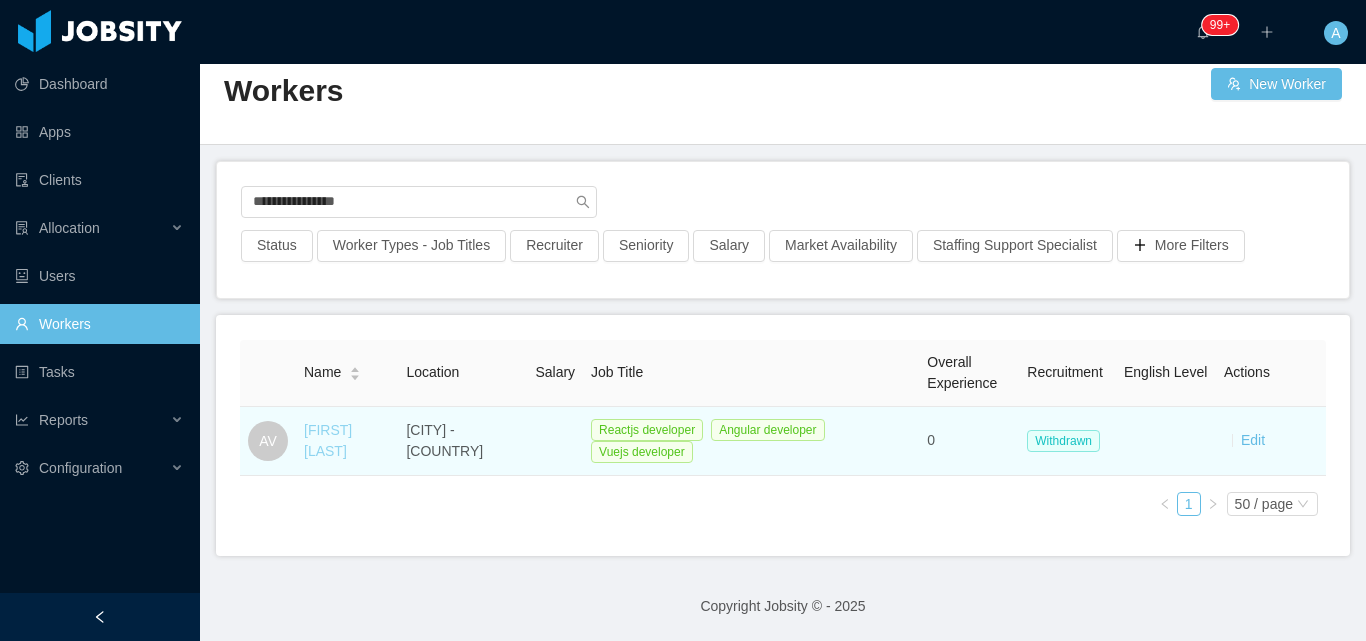 click on "[FIRST] [LAST]" at bounding box center (328, 440) 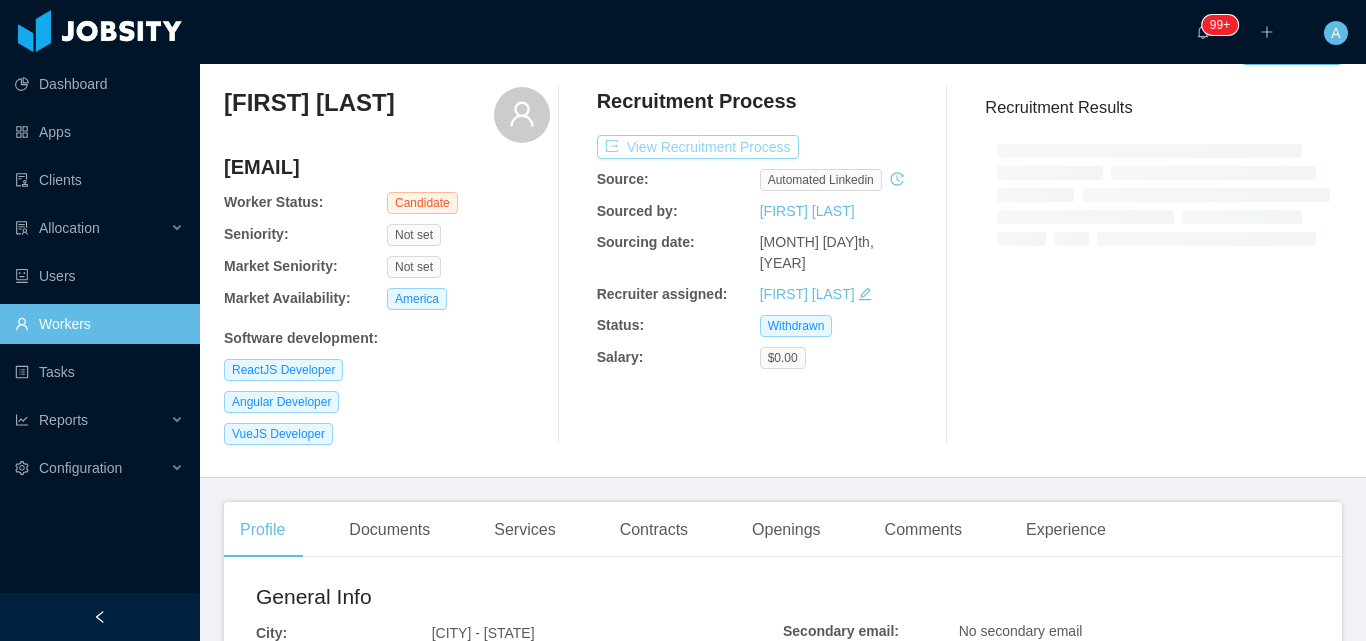 click on "View Recruitment Process" at bounding box center [698, 147] 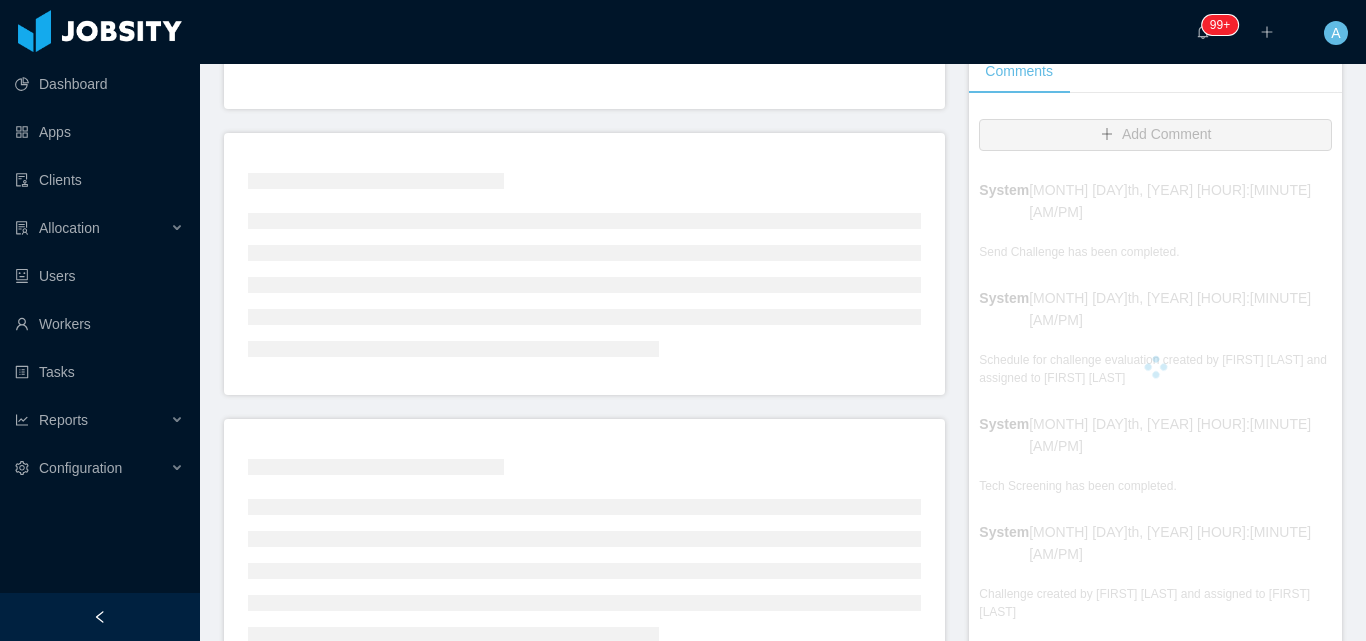 scroll, scrollTop: 453, scrollLeft: 0, axis: vertical 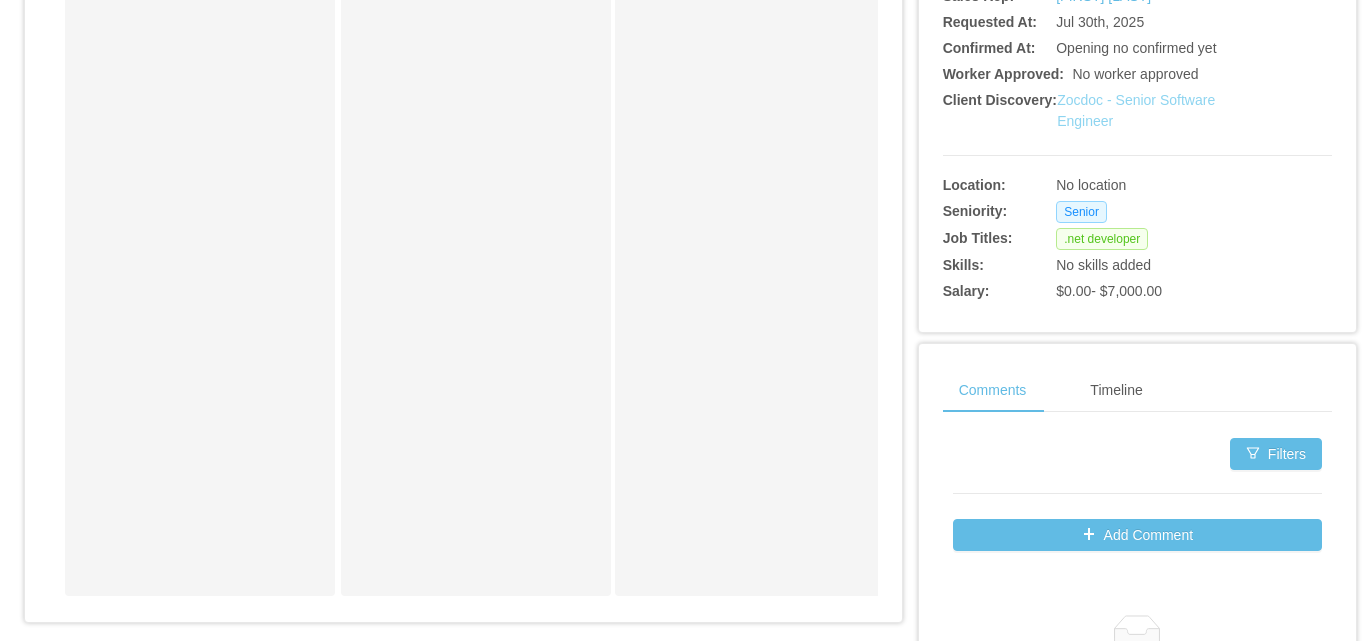 click on "Zocdoc - Senior Software Engineer" at bounding box center (1136, 110) 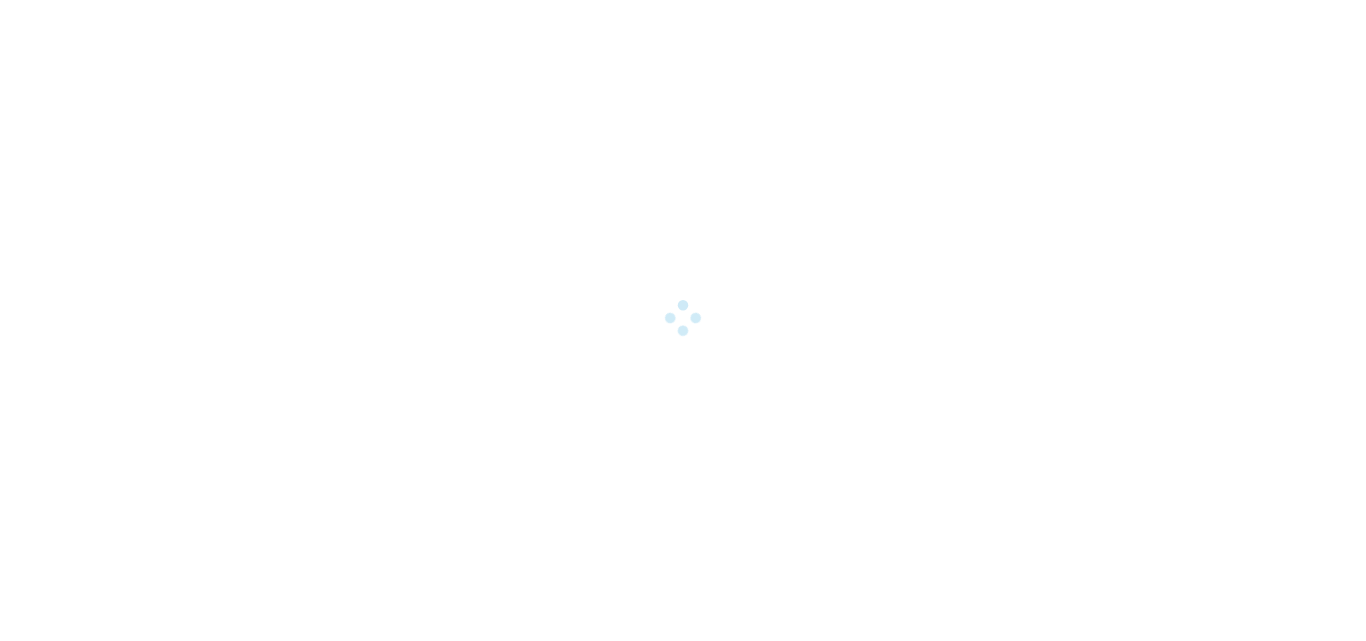 scroll, scrollTop: 0, scrollLeft: 0, axis: both 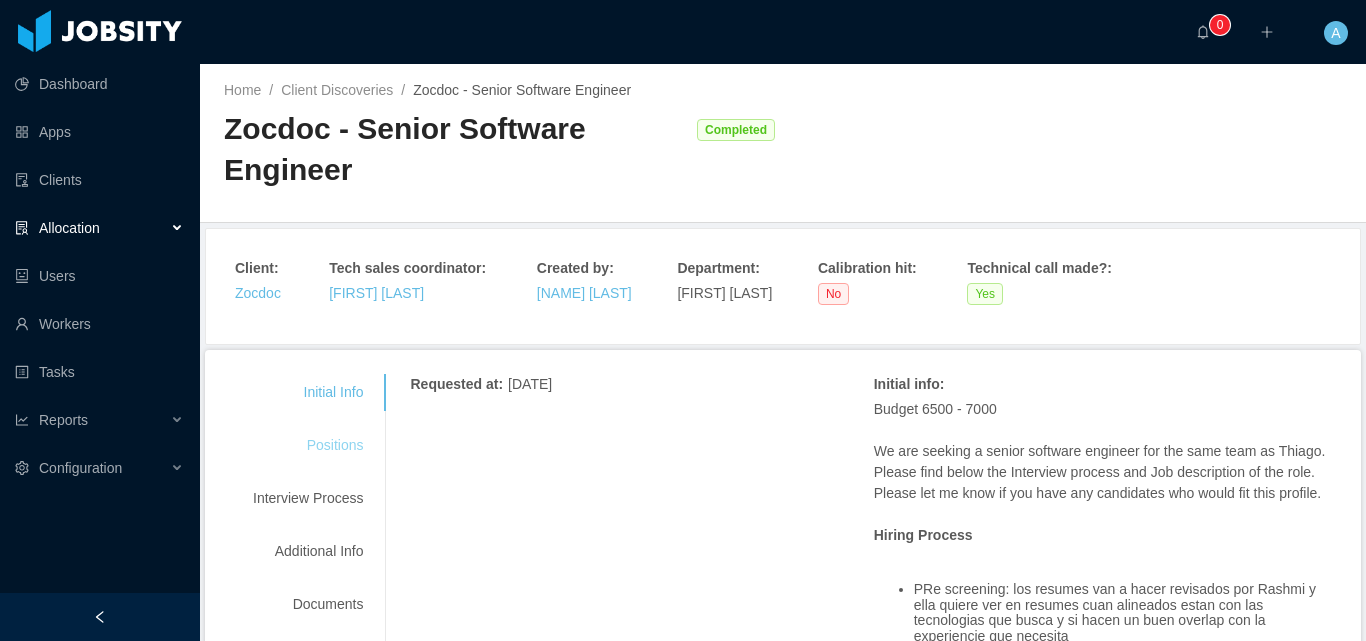 click on "Interview Process" at bounding box center (308, 498) 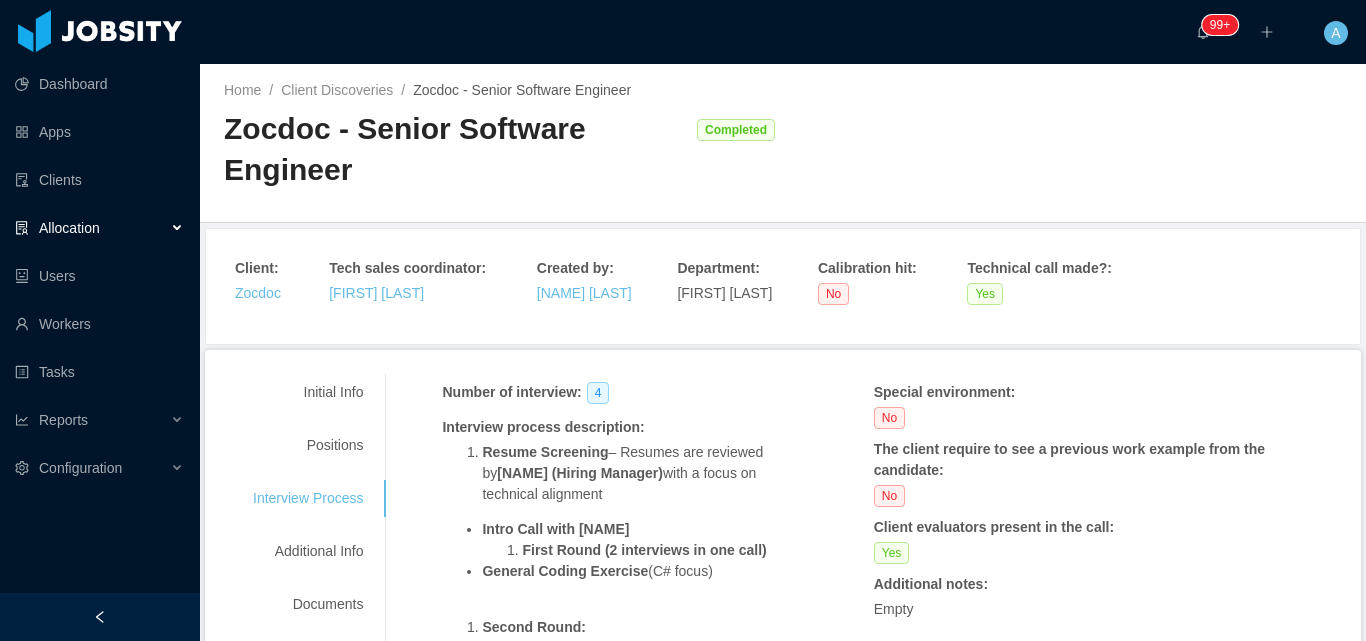 drag, startPoint x: 348, startPoint y: 448, endPoint x: 583, endPoint y: 464, distance: 235.54405 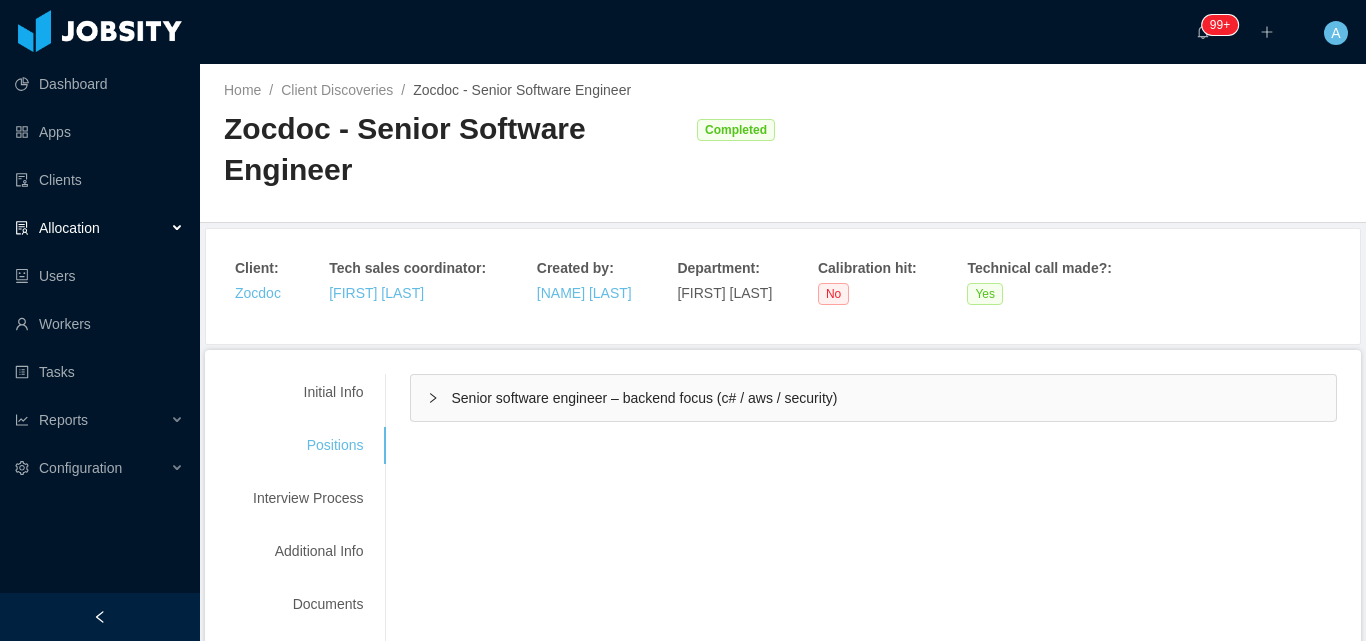 click on "Senior software engineer – backend focus (c# / aws / security)" at bounding box center [873, 398] 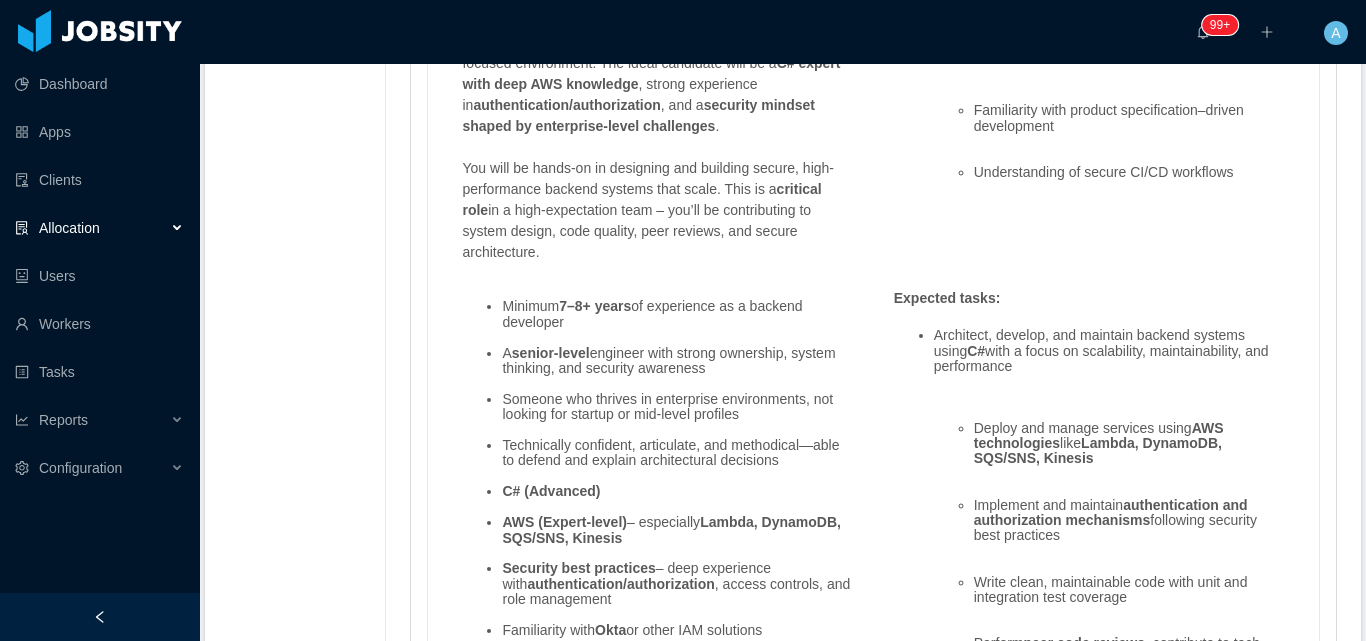 scroll, scrollTop: 1600, scrollLeft: 0, axis: vertical 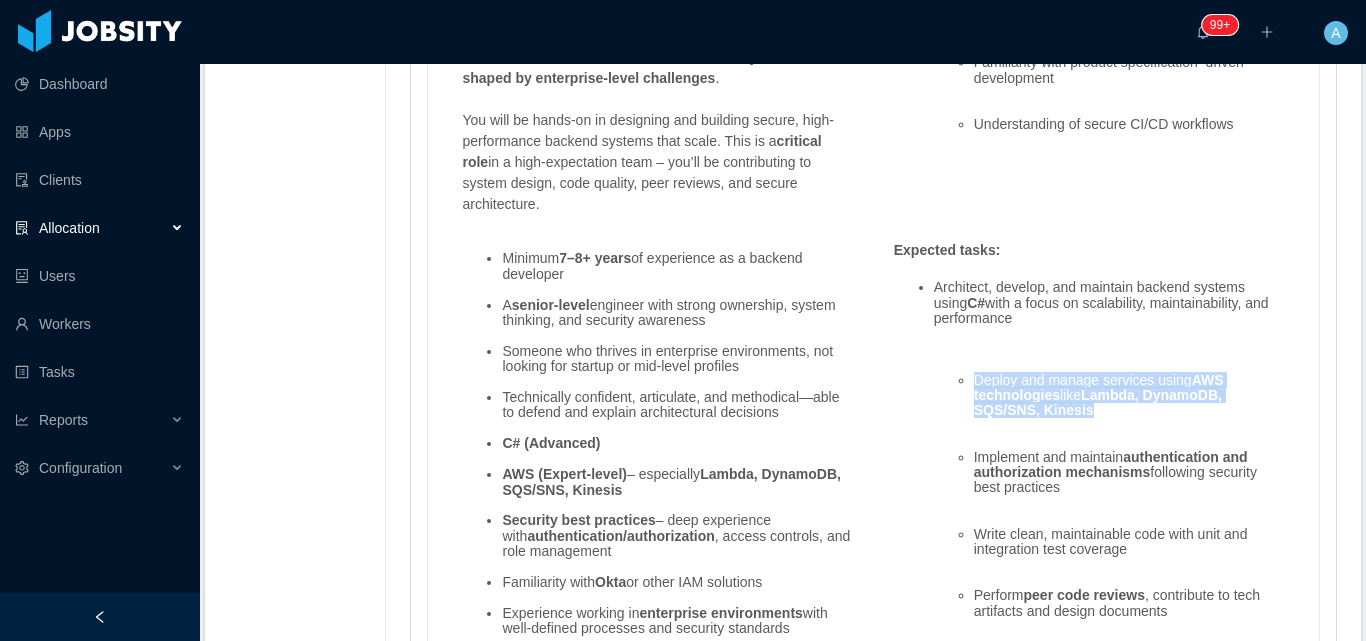 drag, startPoint x: 964, startPoint y: 379, endPoint x: 1080, endPoint y: 407, distance: 119.331474 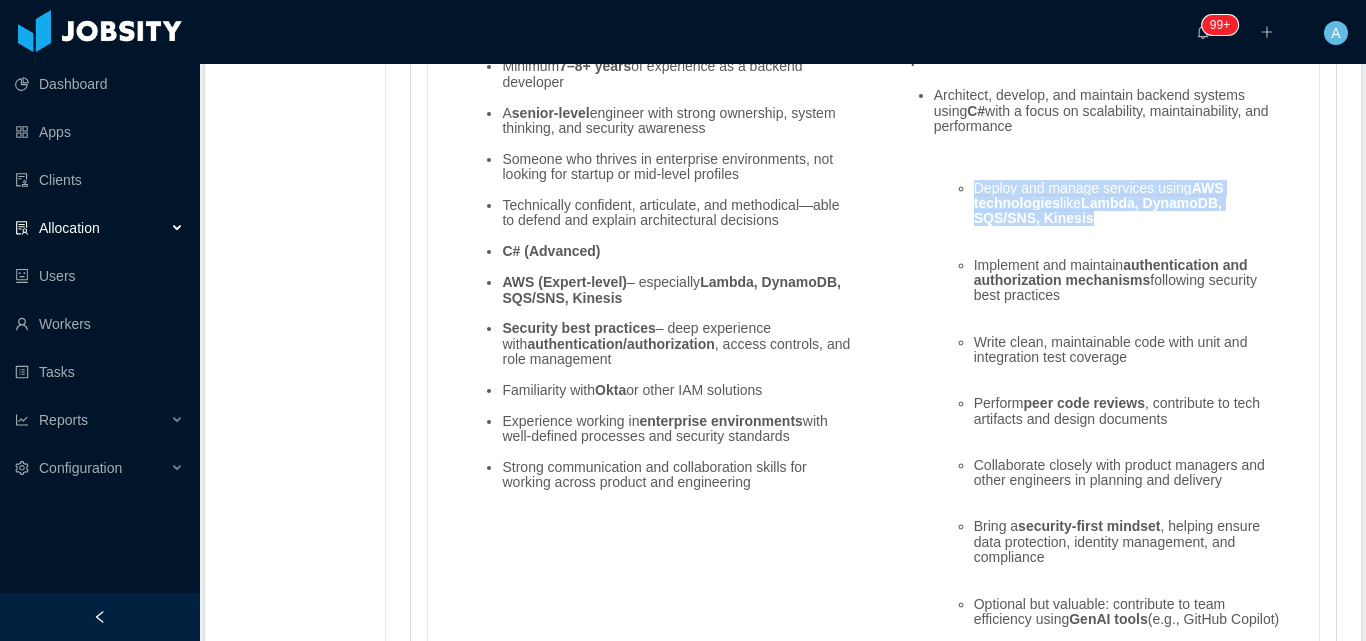 scroll, scrollTop: 1800, scrollLeft: 0, axis: vertical 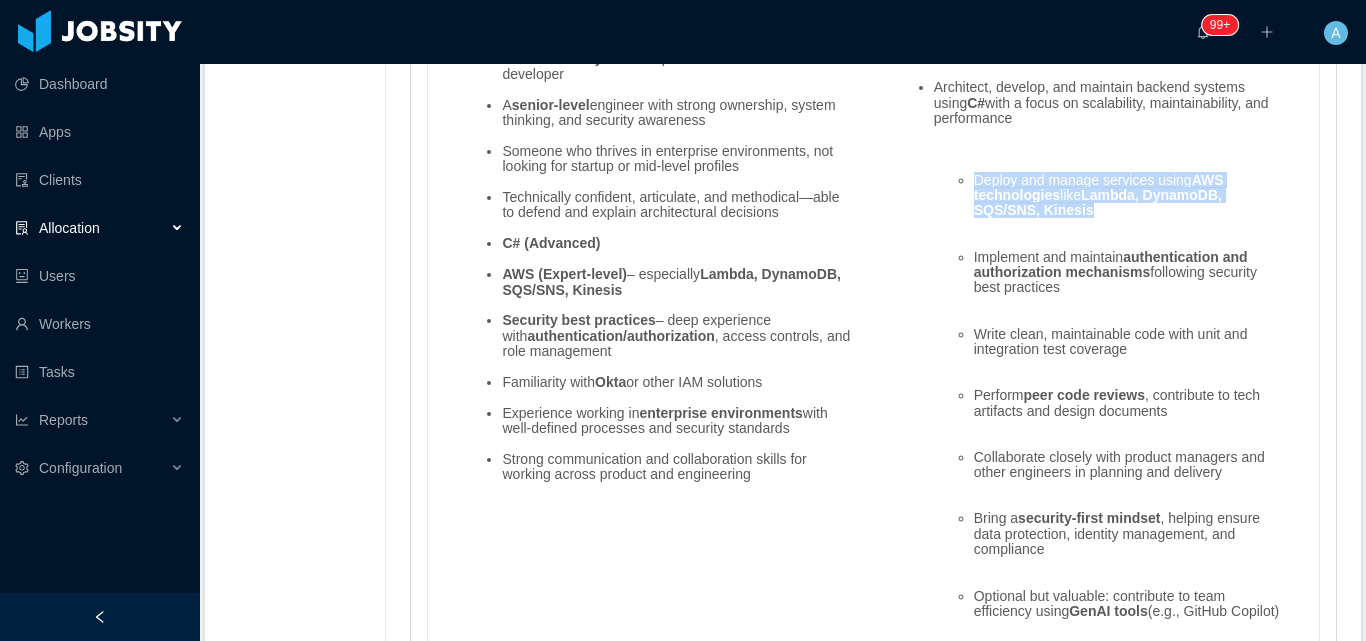 copy on "Deploy and manage services using  AWS technologies  like  Lambda, DynamoDB, SQS/SNS, Kinesis" 